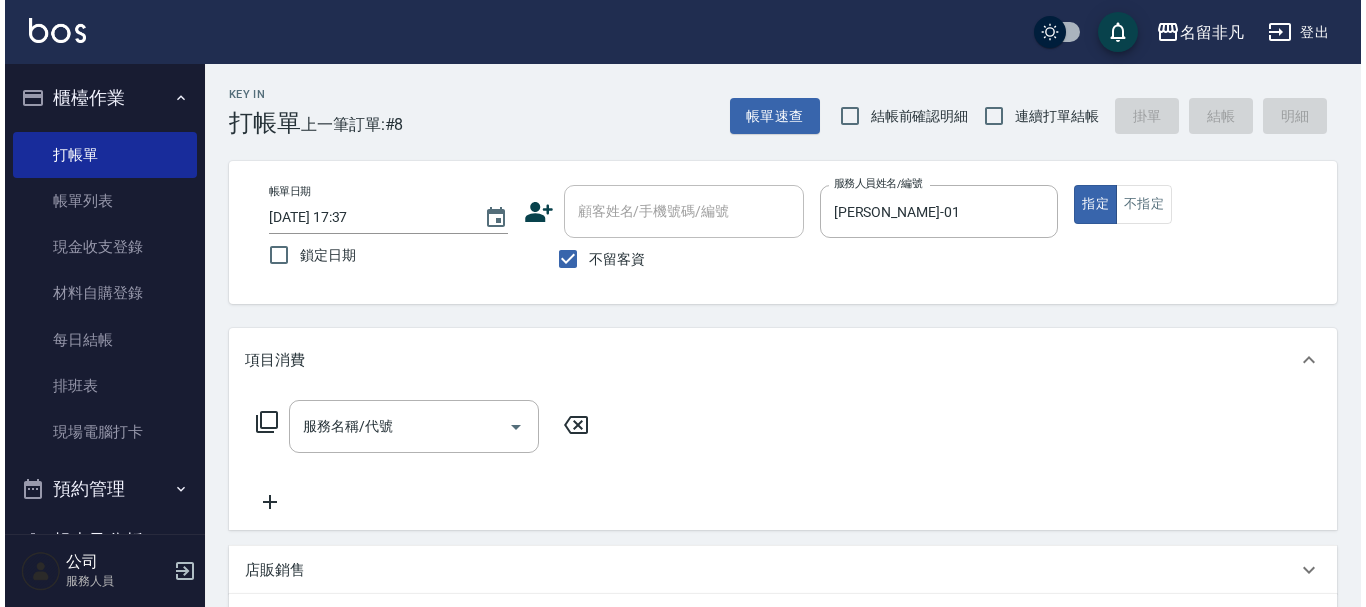scroll, scrollTop: 0, scrollLeft: 0, axis: both 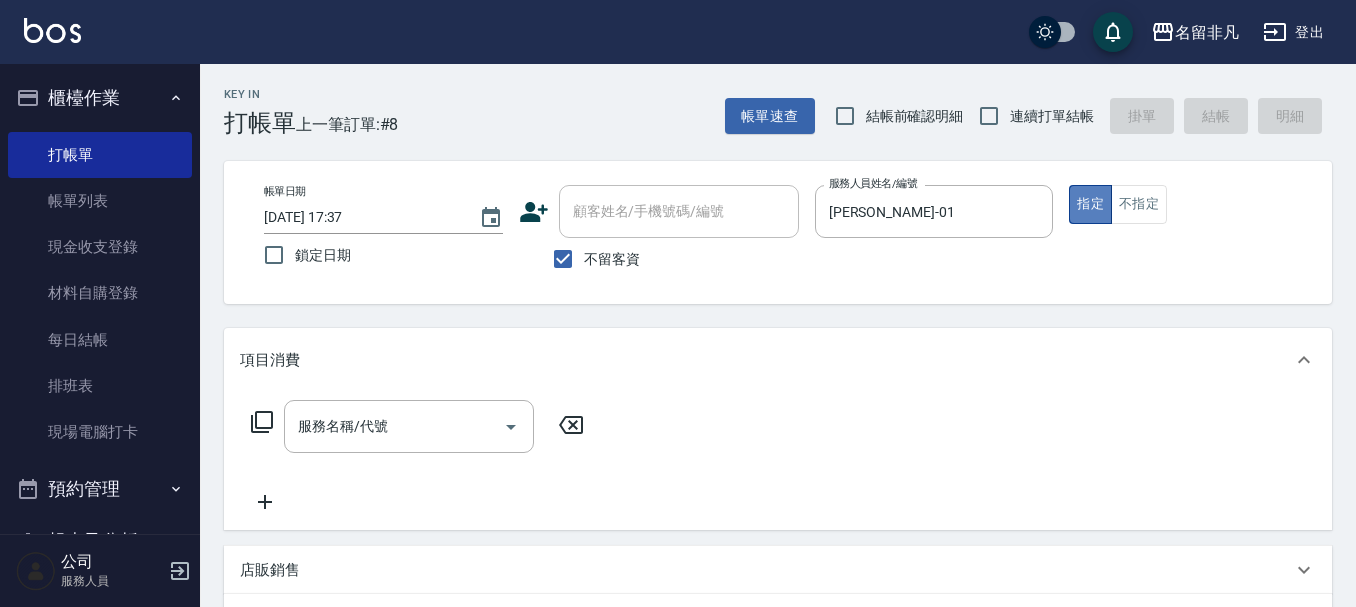 click on "指定" at bounding box center [1090, 204] 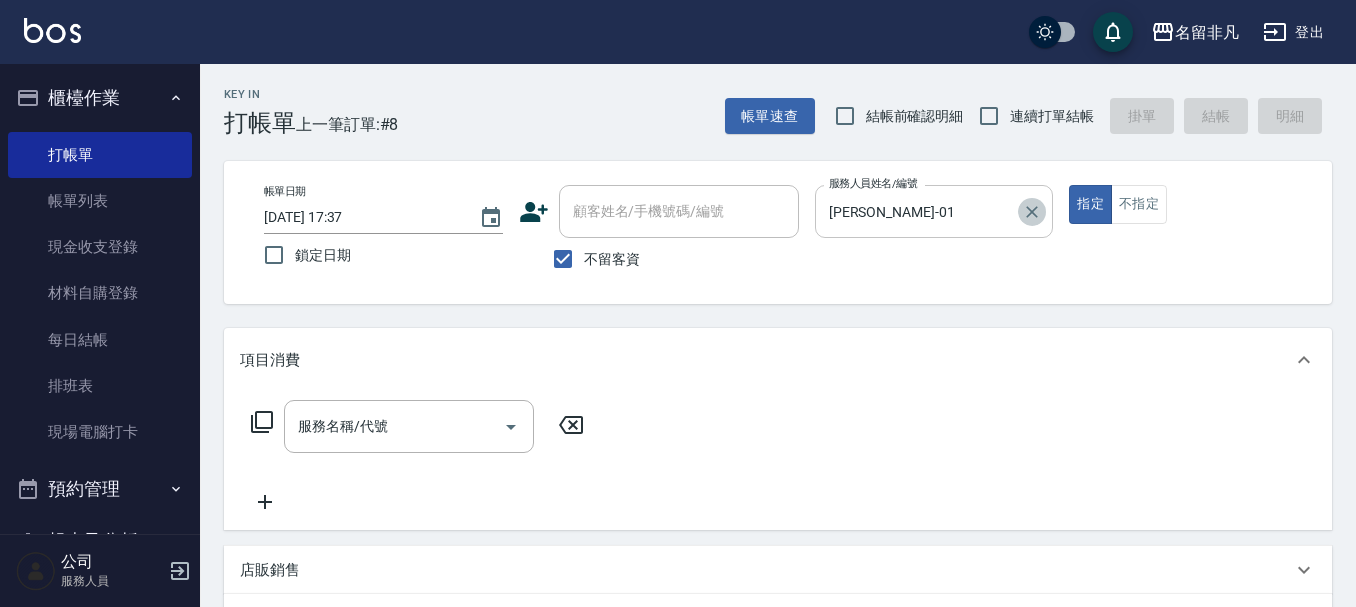 click 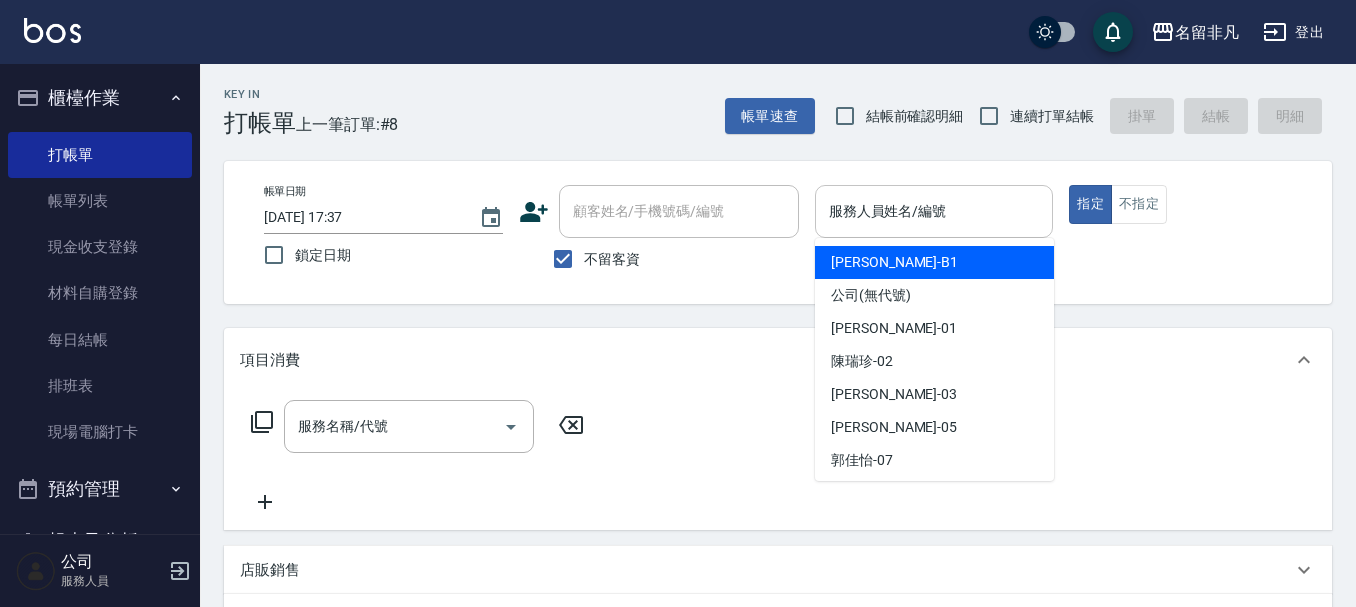 drag, startPoint x: 940, startPoint y: 197, endPoint x: 939, endPoint y: 214, distance: 17.029387 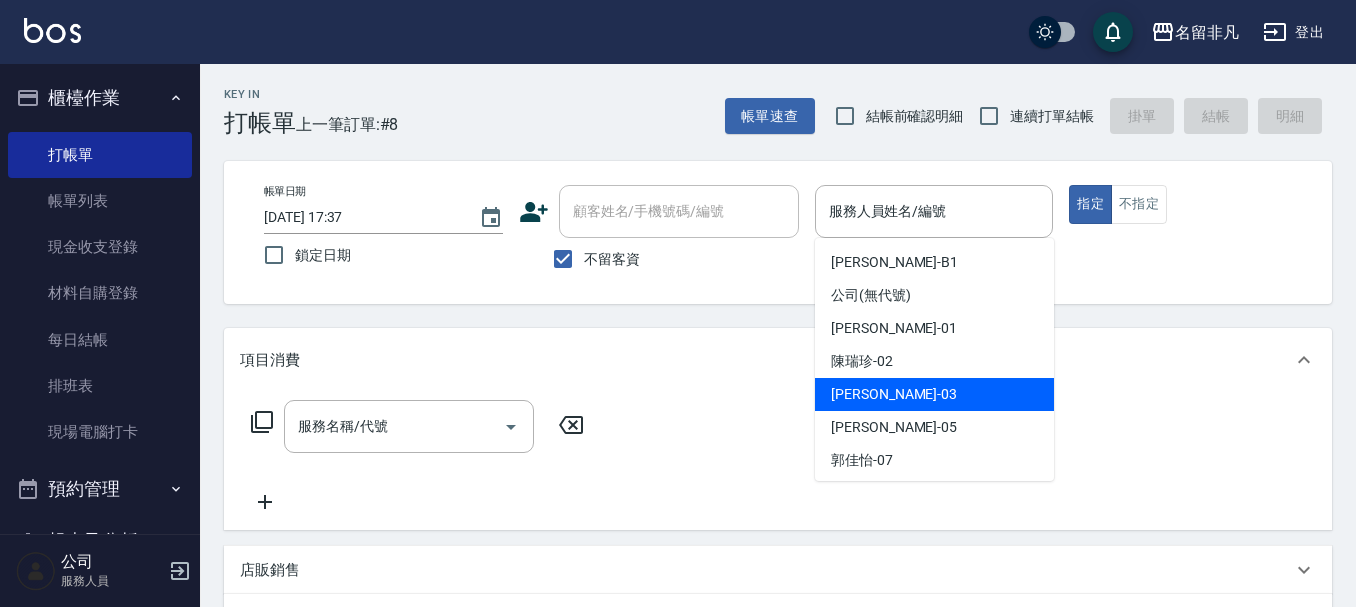 click on "[PERSON_NAME] -03" at bounding box center (934, 394) 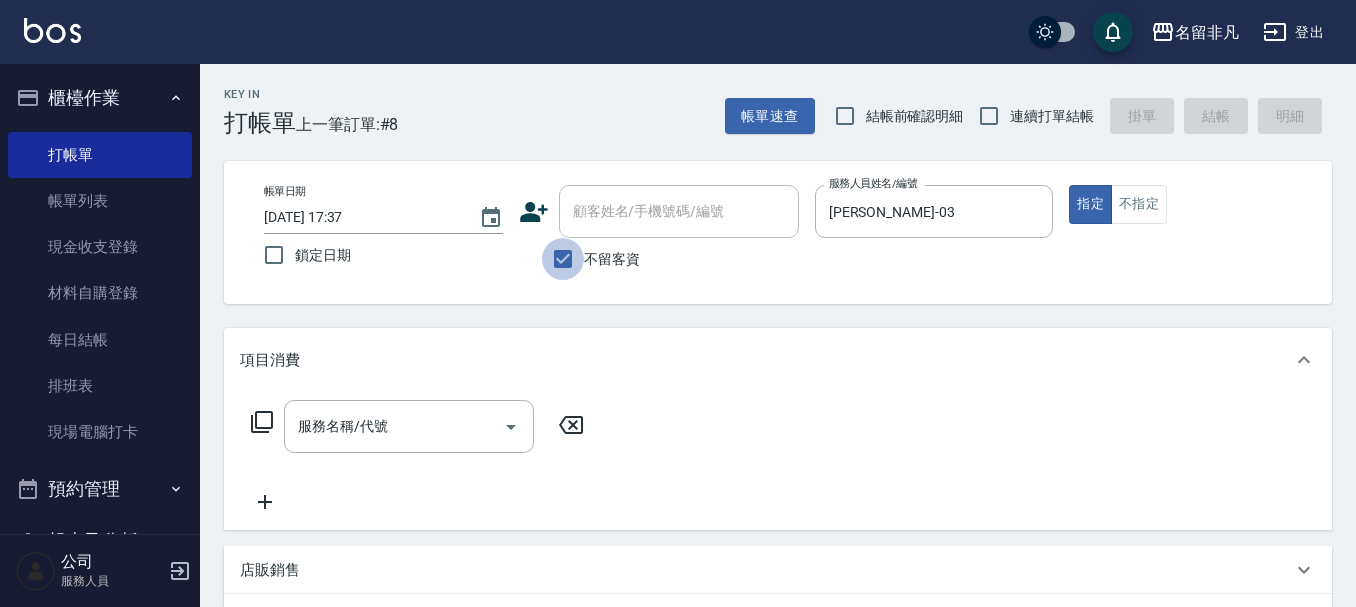 click on "不留客資" at bounding box center [563, 259] 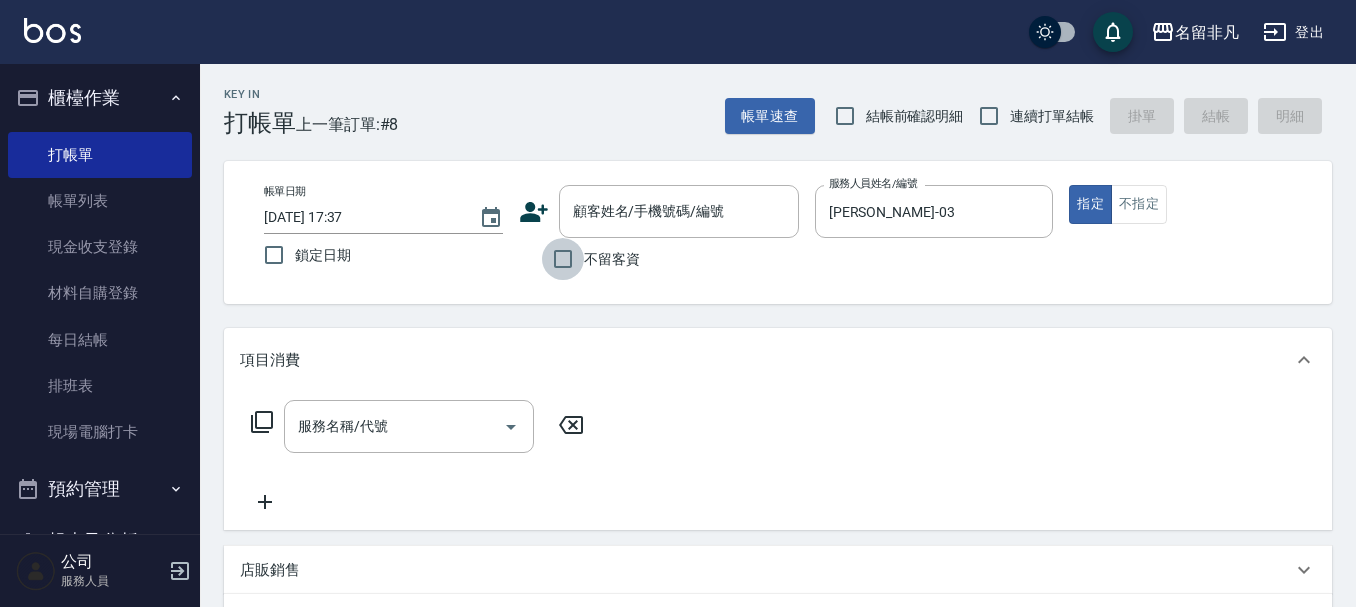 click on "不留客資" at bounding box center (563, 259) 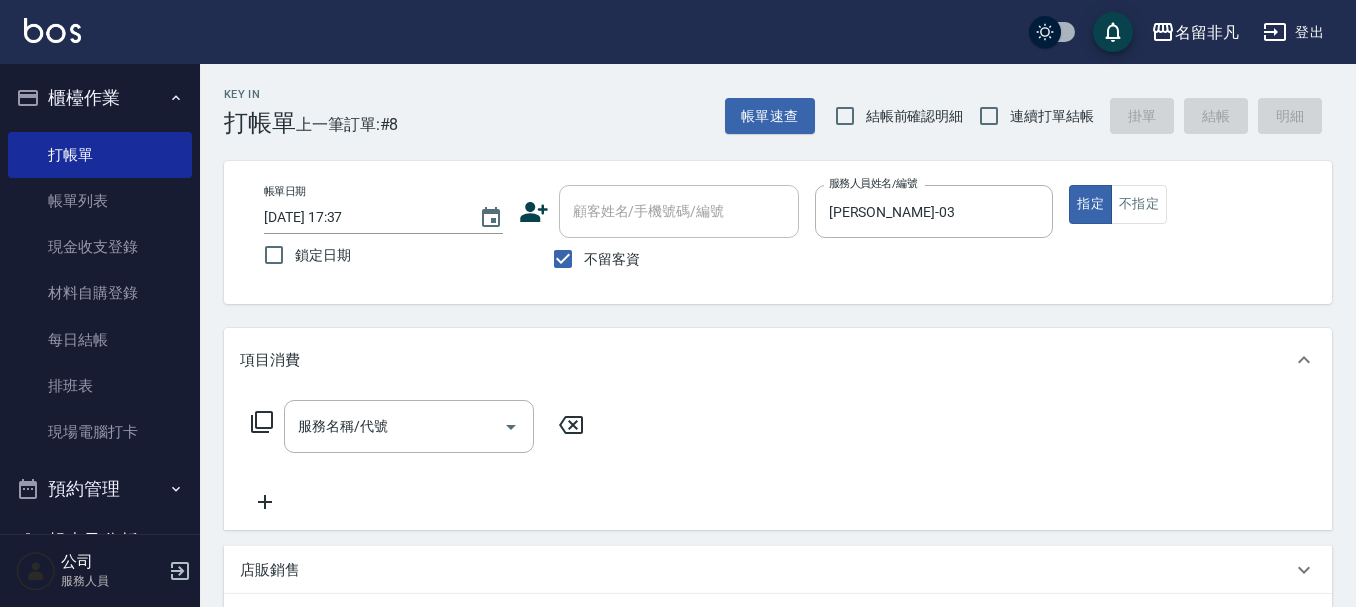click 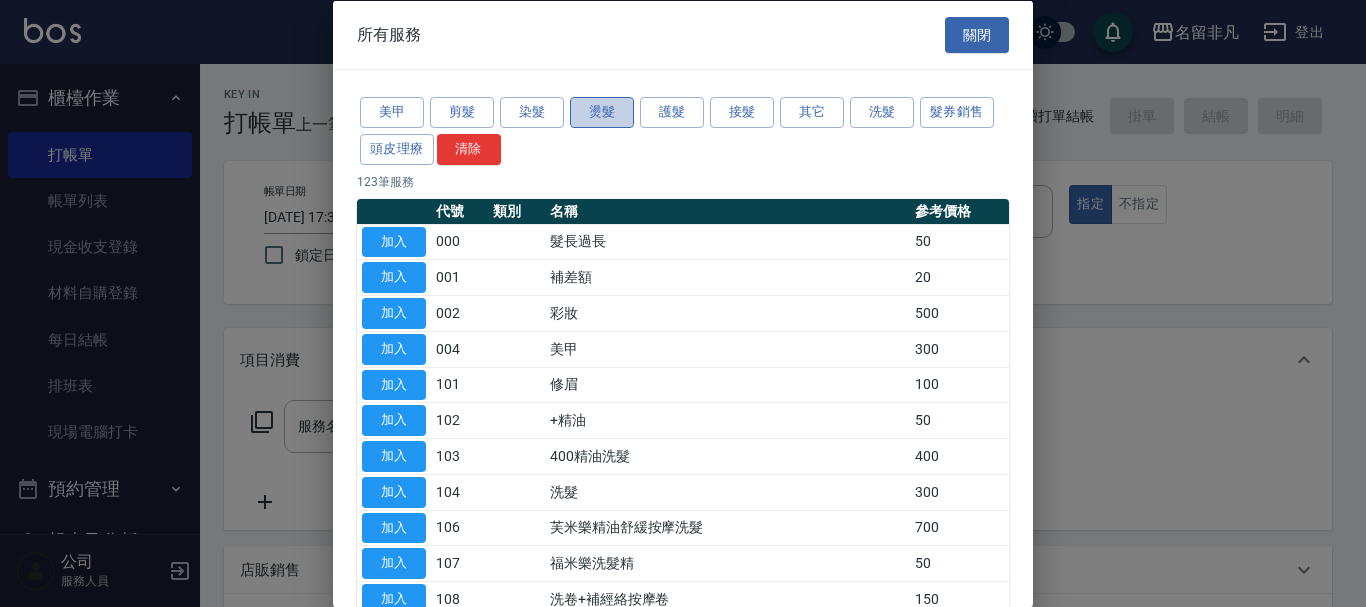 click on "燙髮" at bounding box center [602, 112] 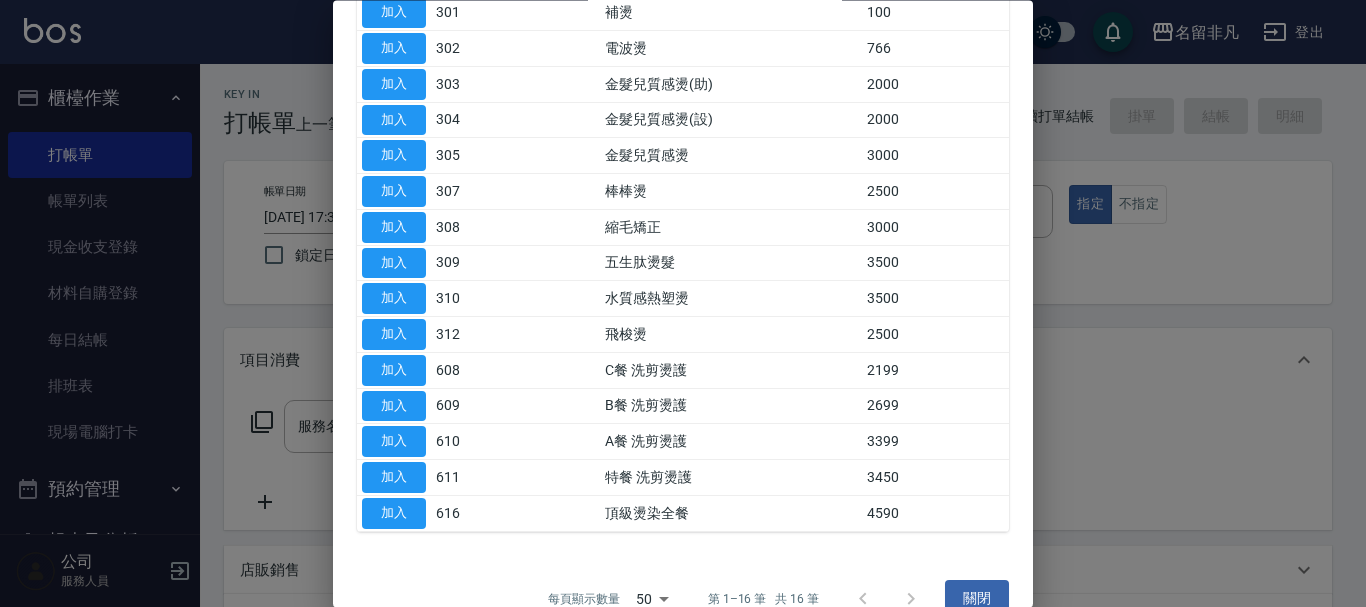 scroll, scrollTop: 299, scrollLeft: 0, axis: vertical 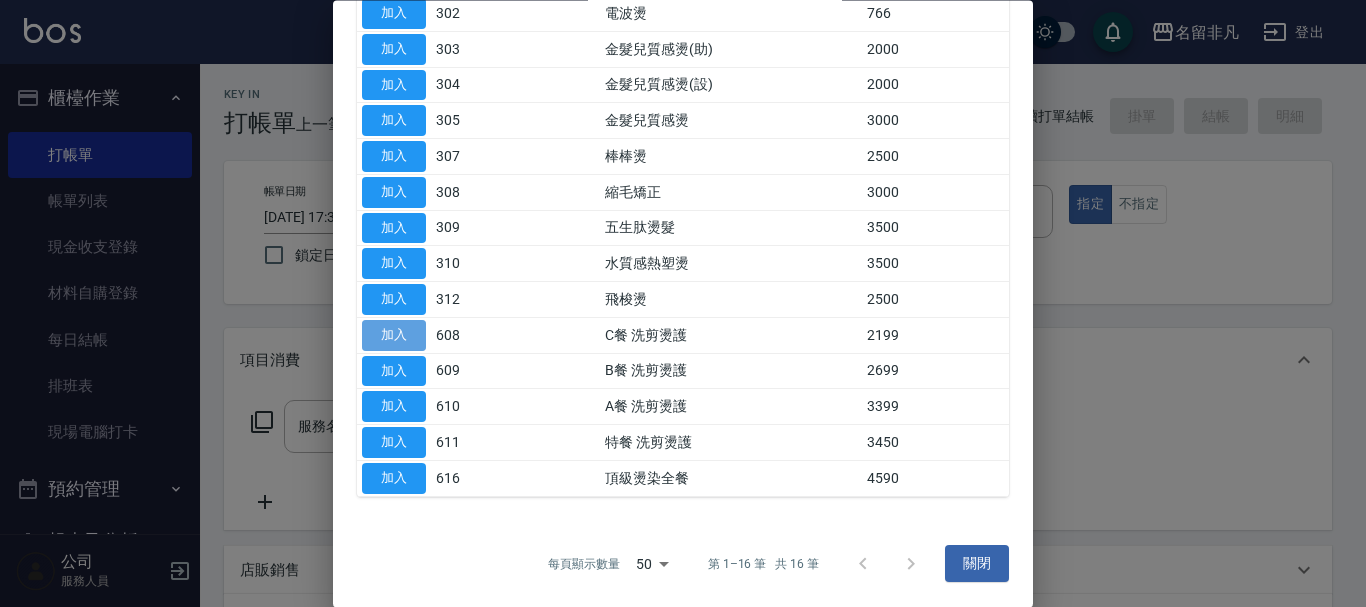 click on "加入" at bounding box center (394, 335) 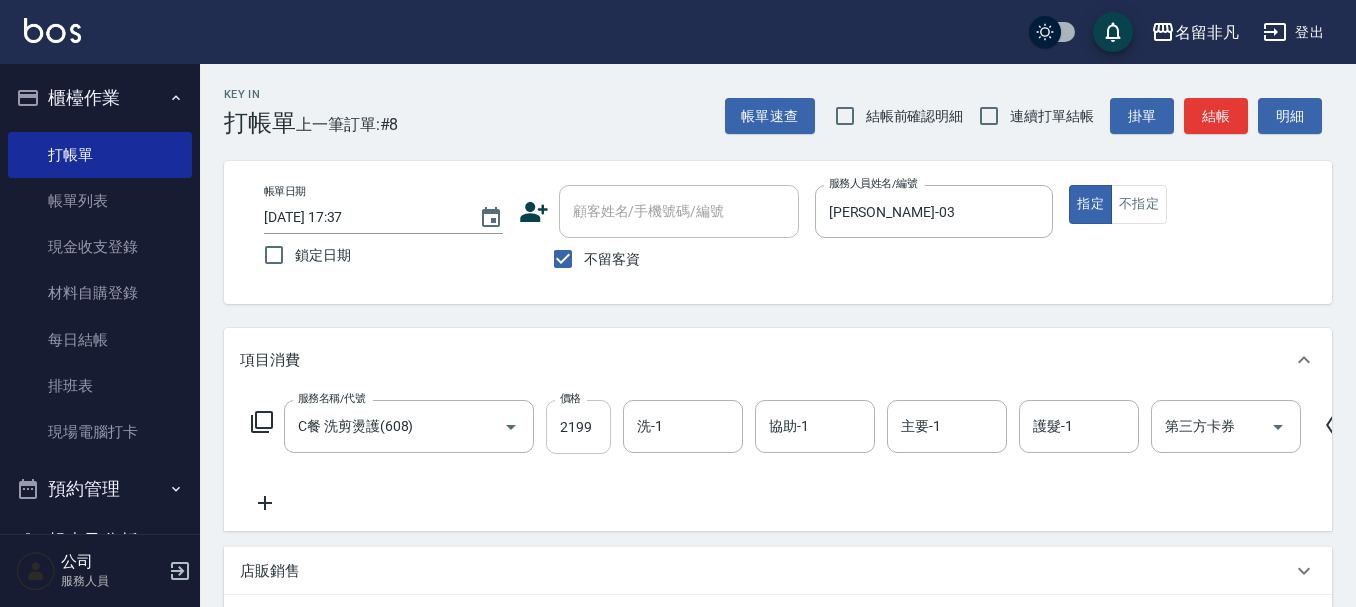 click on "2199" at bounding box center [578, 427] 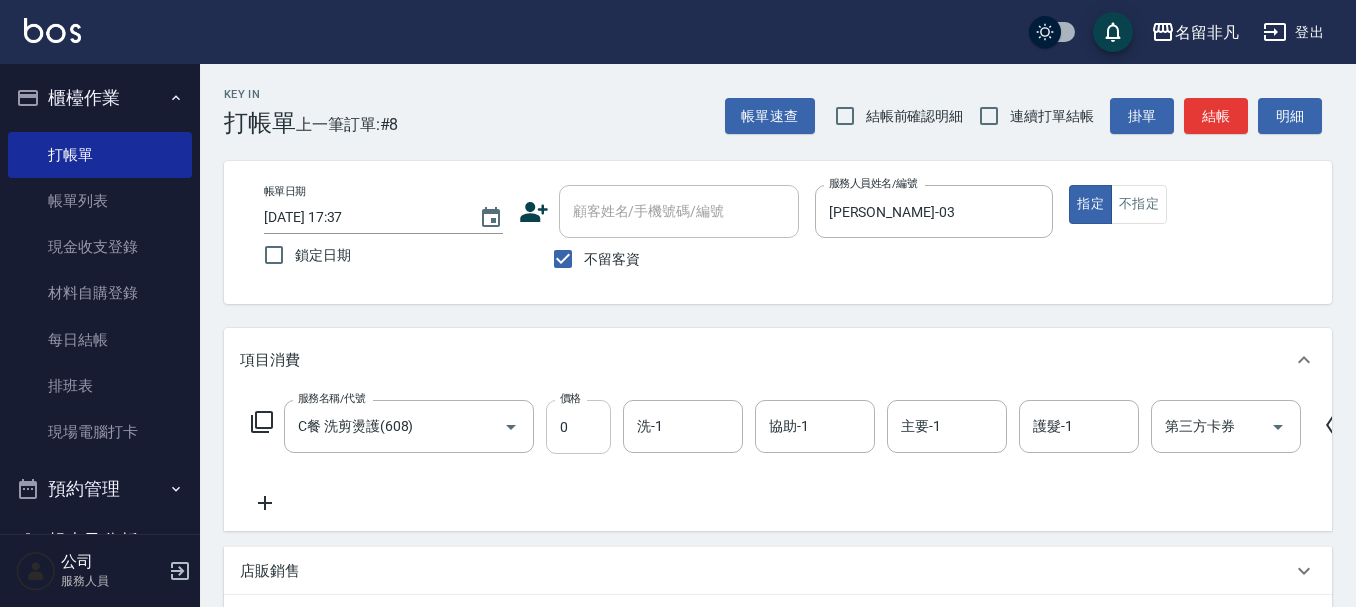 type on "0" 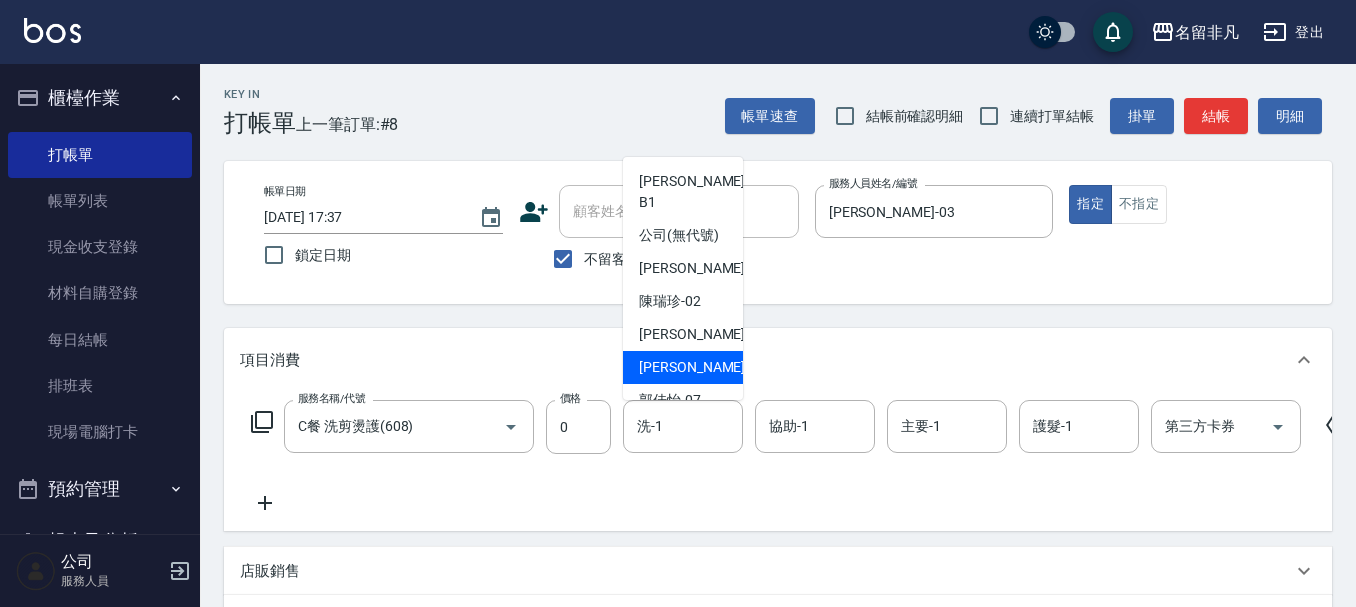 click on "價格" at bounding box center [570, 398] 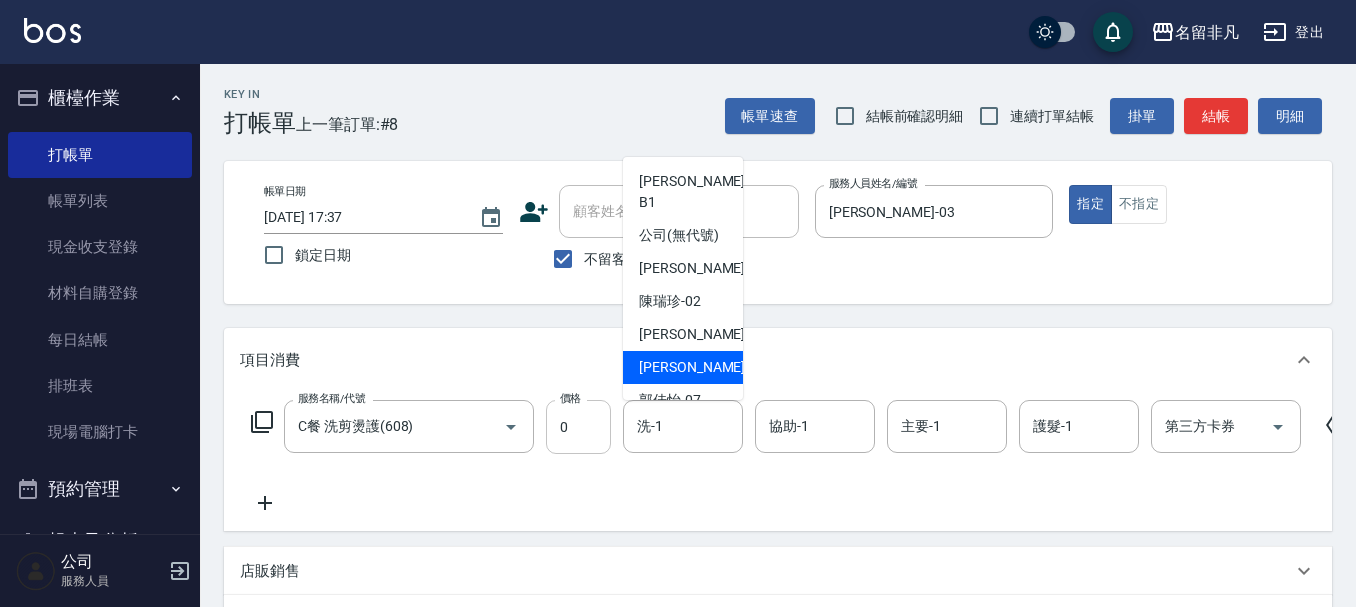 click on "0" at bounding box center [578, 427] 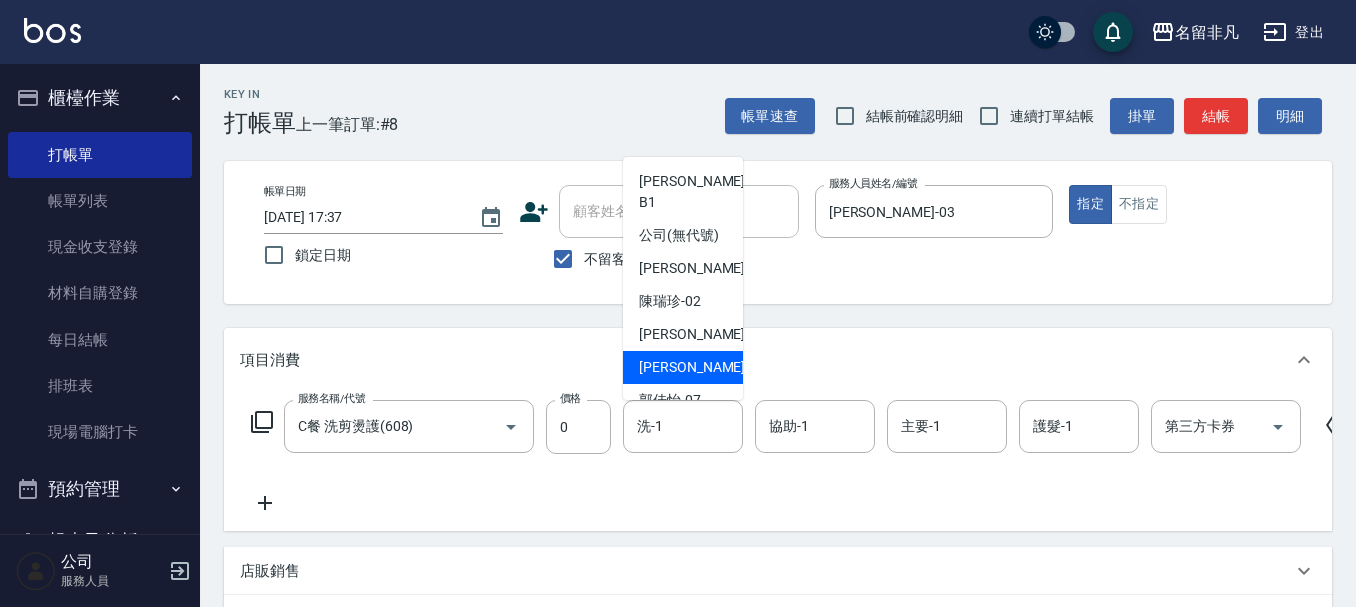 click 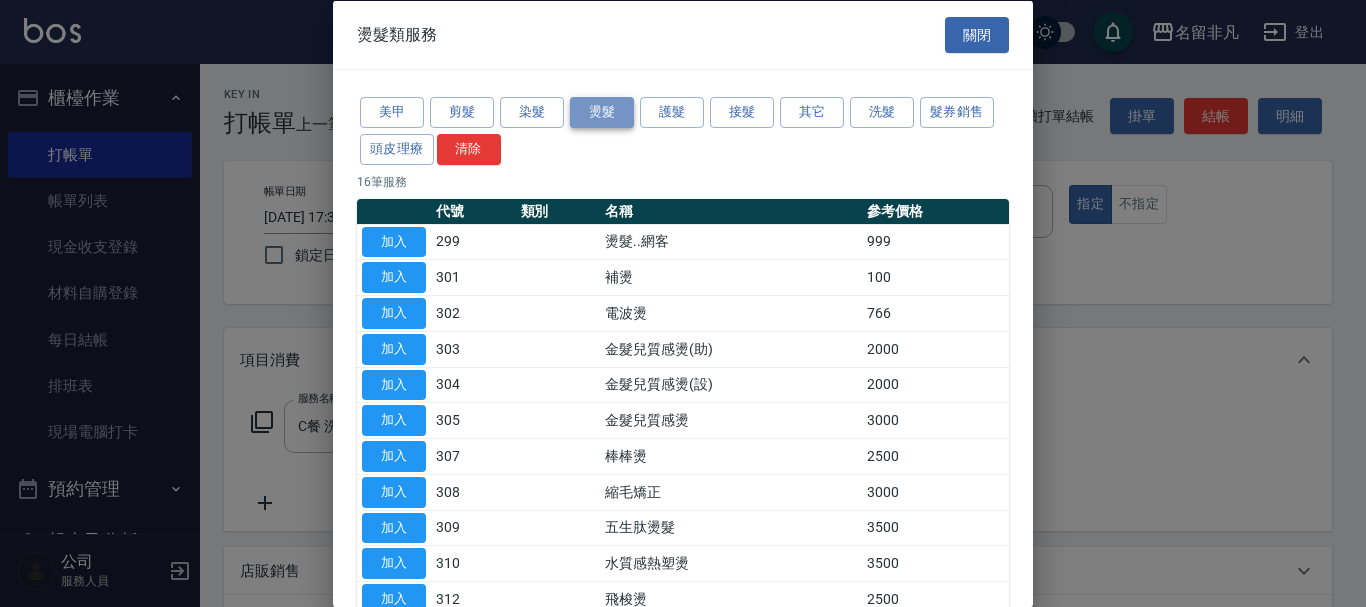click on "燙髮" at bounding box center [602, 112] 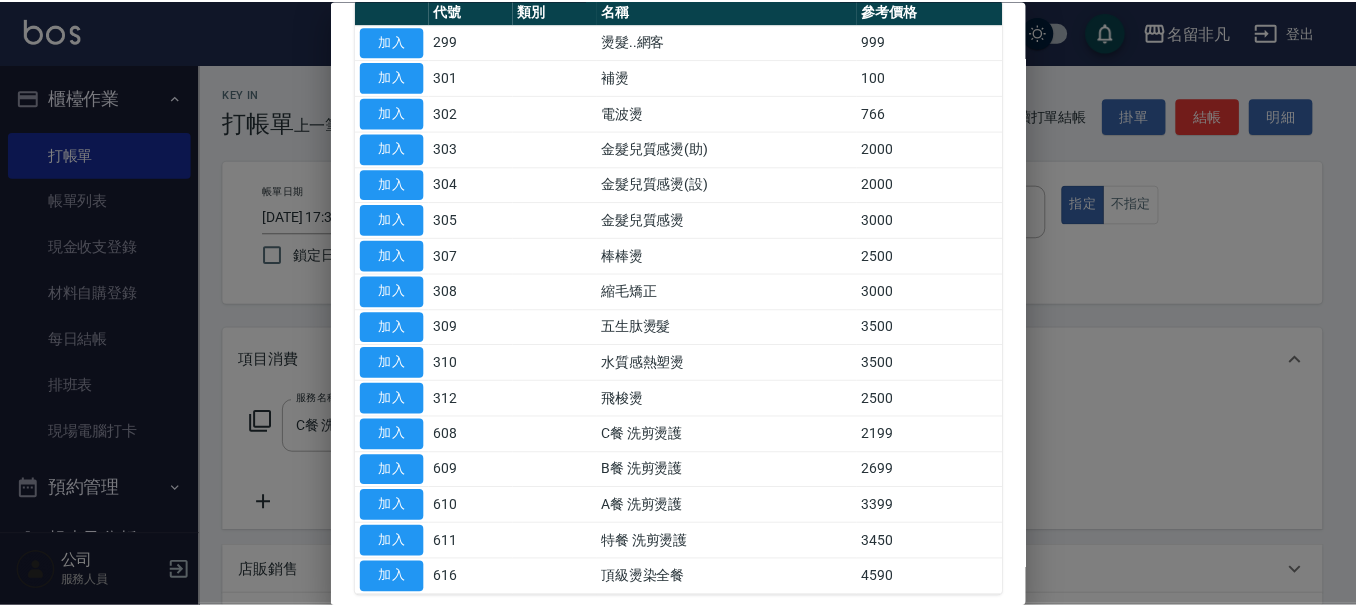 scroll, scrollTop: 299, scrollLeft: 0, axis: vertical 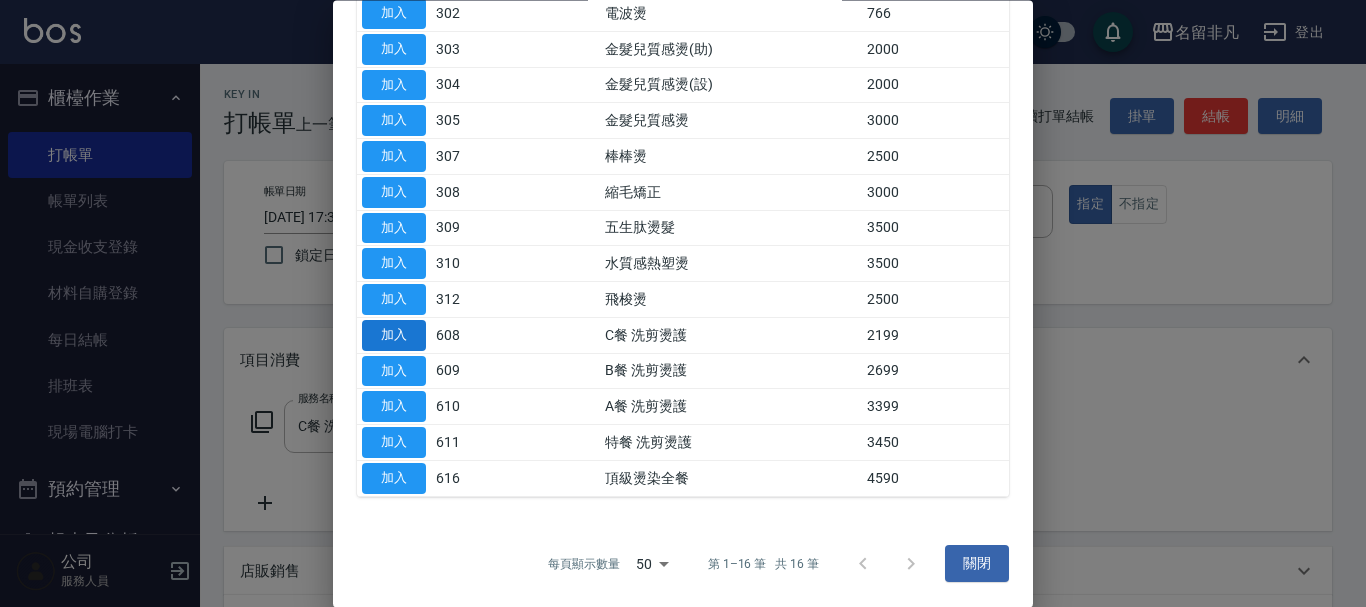 click on "加入" at bounding box center (394, 335) 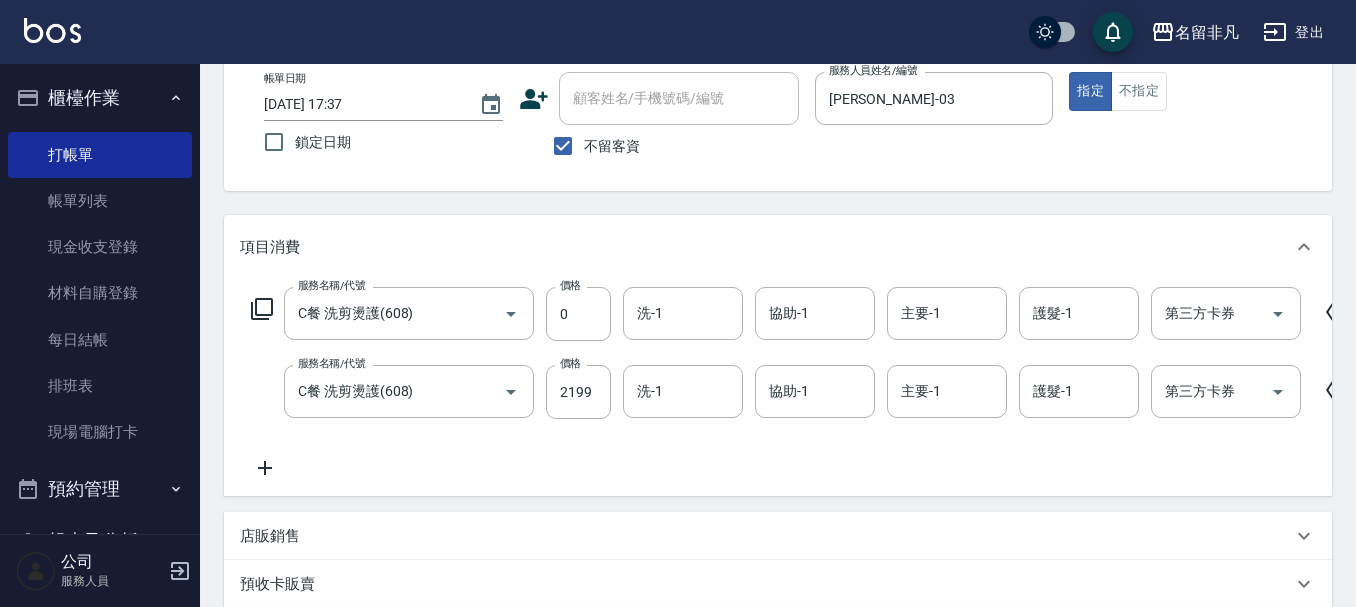 scroll, scrollTop: 300, scrollLeft: 0, axis: vertical 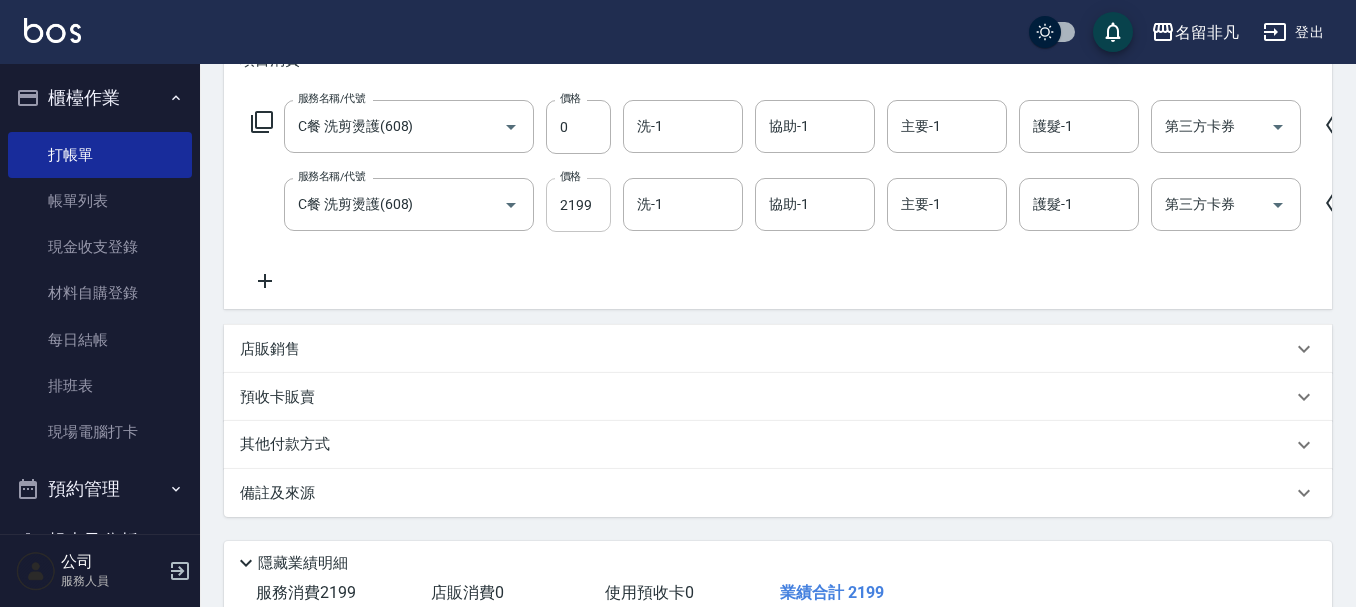 click on "2199" at bounding box center [578, 205] 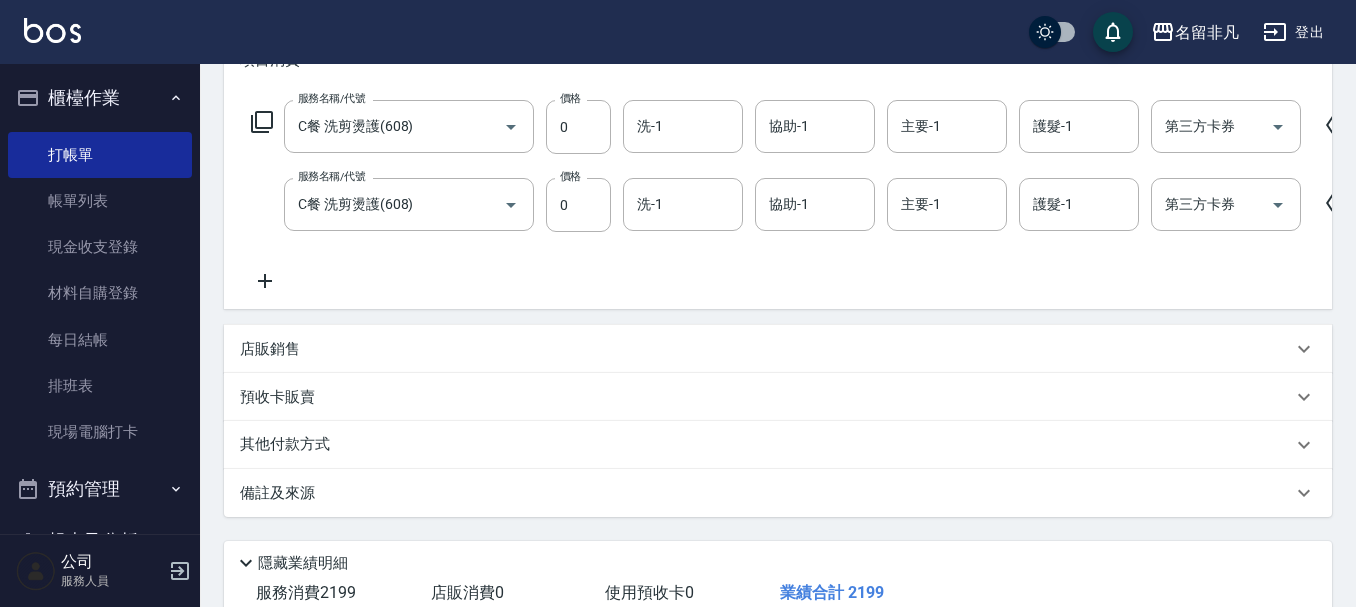 type on "0" 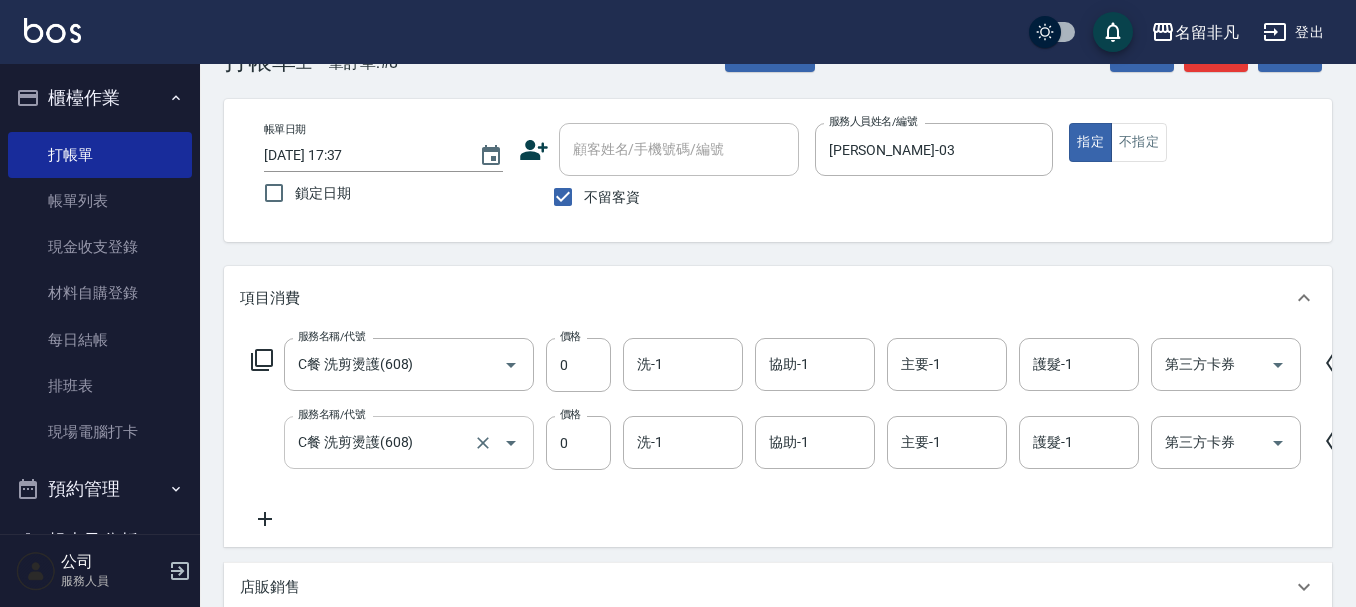 scroll, scrollTop: 0, scrollLeft: 0, axis: both 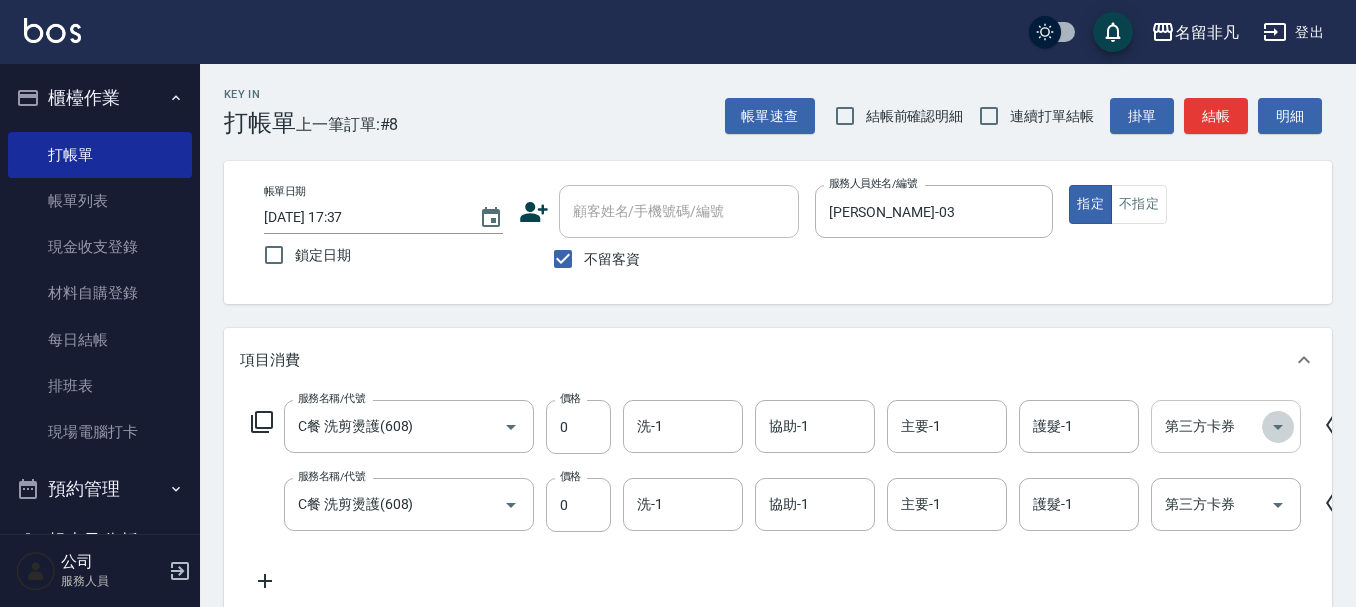 click 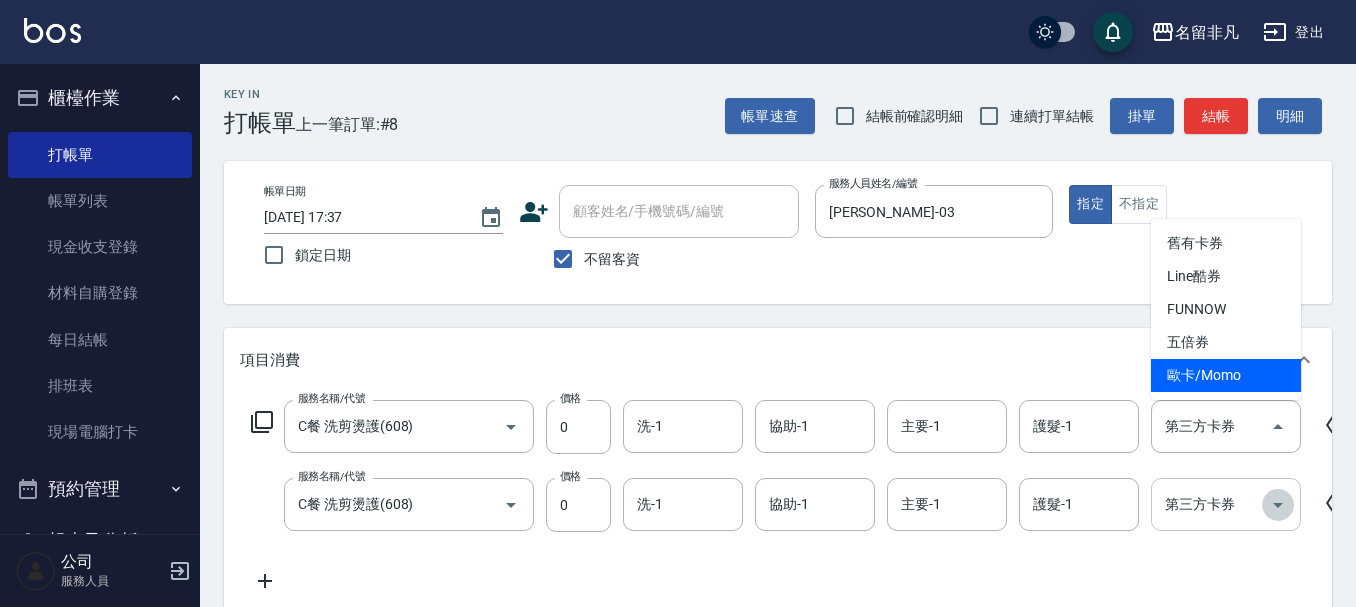 click 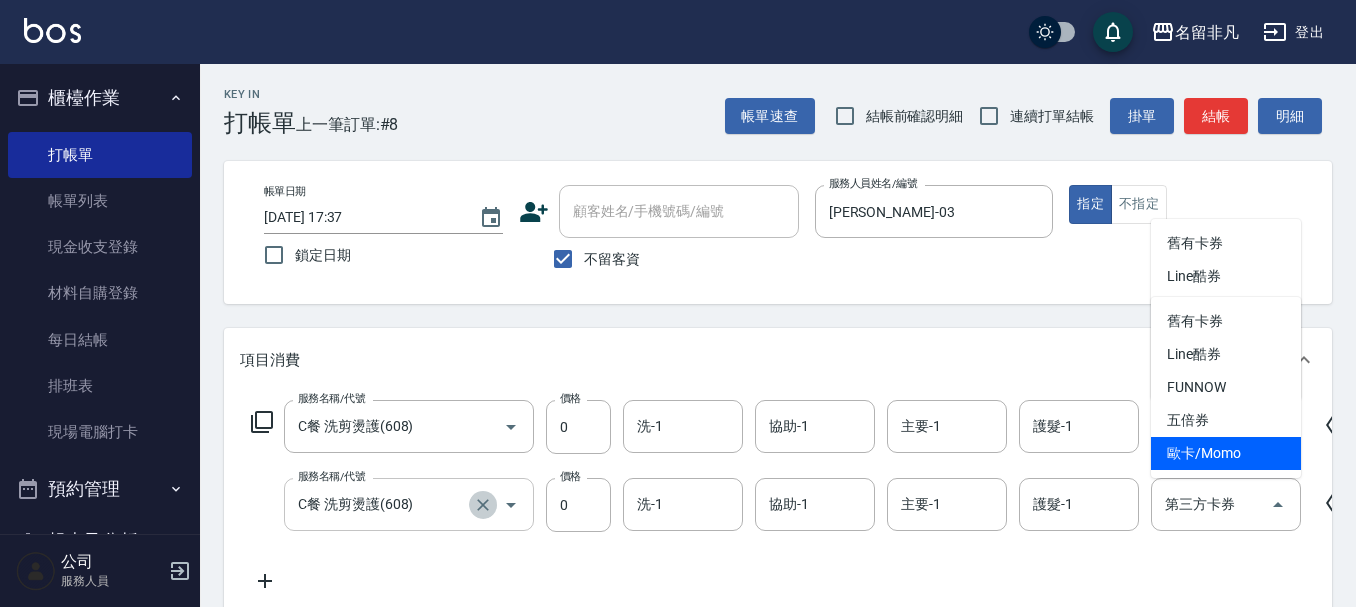 click 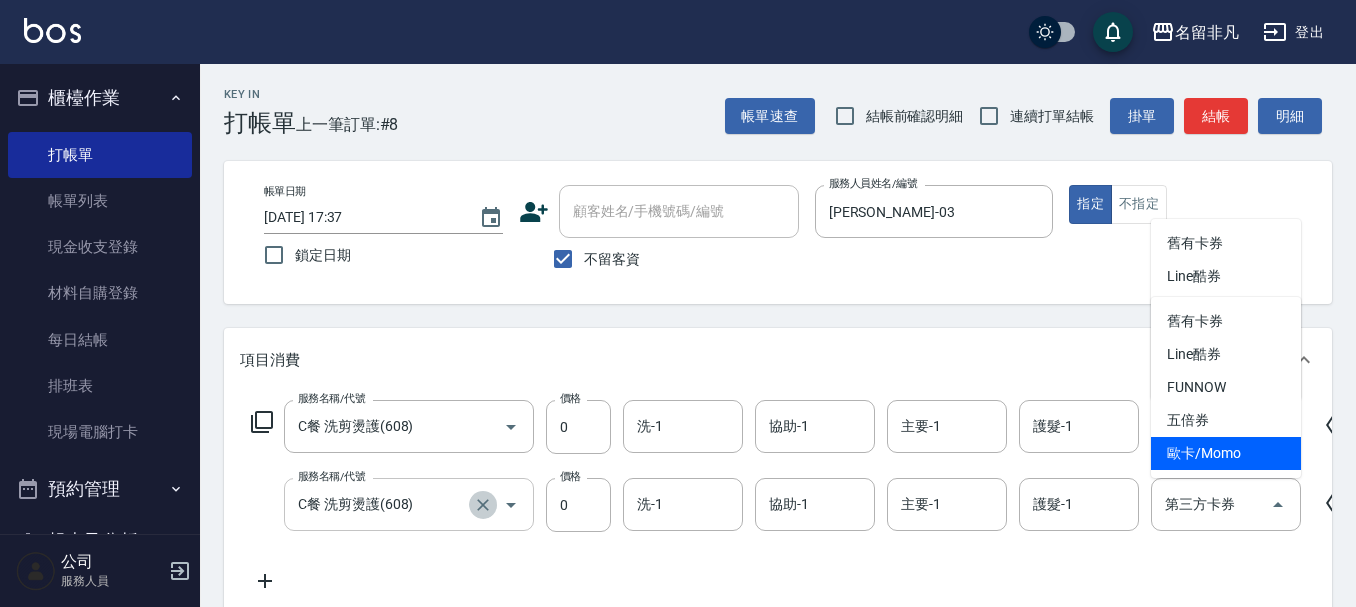click 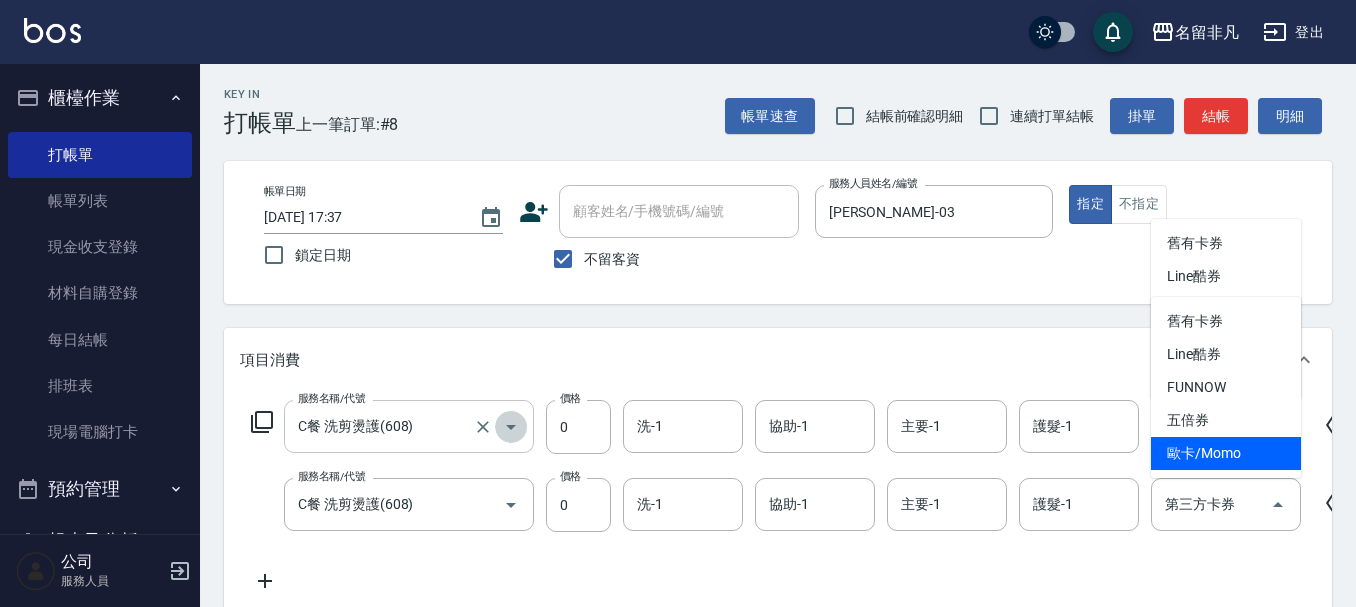 click 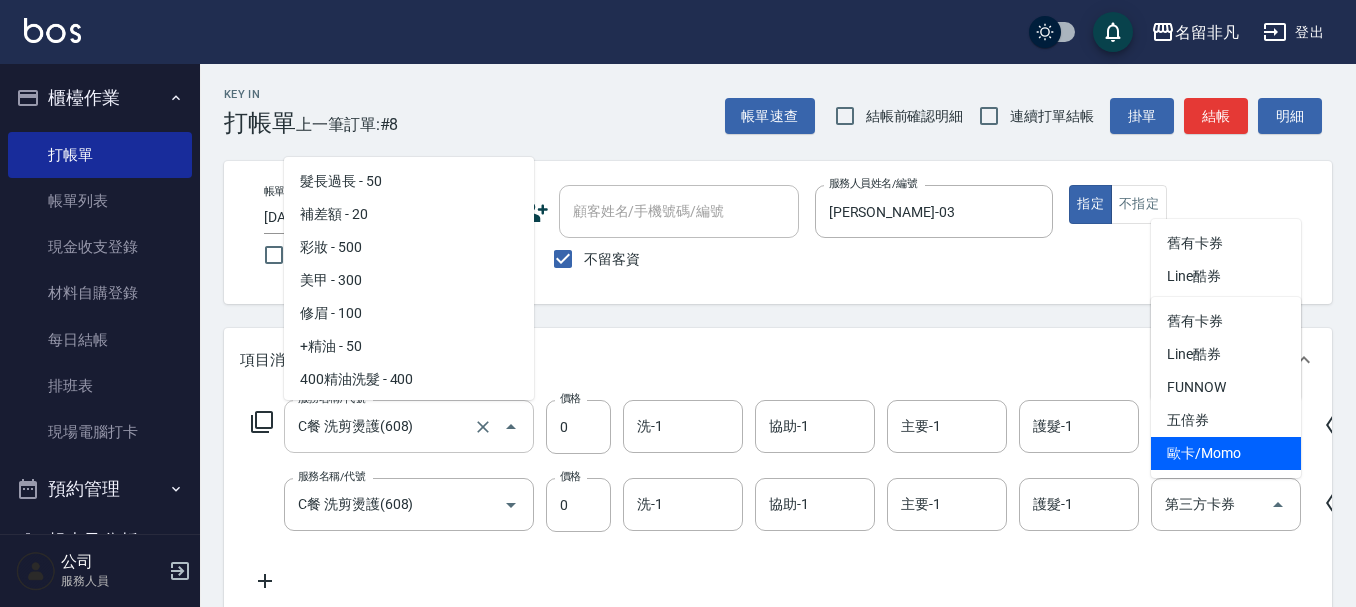 scroll, scrollTop: 2687, scrollLeft: 0, axis: vertical 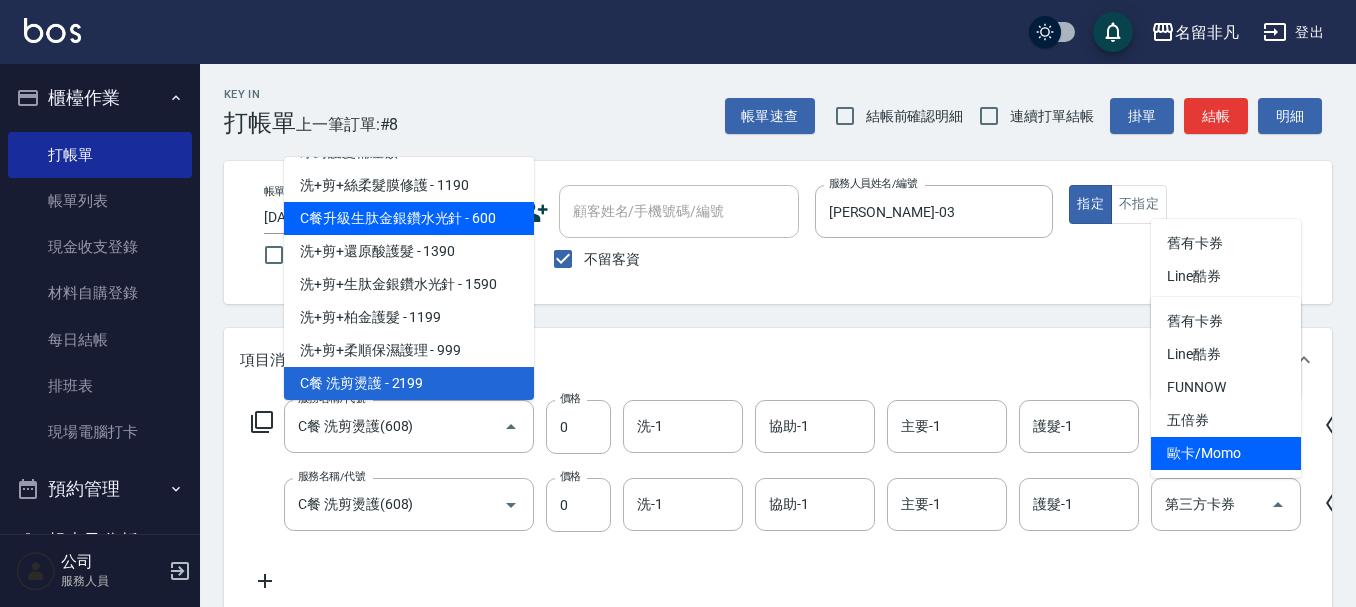 click 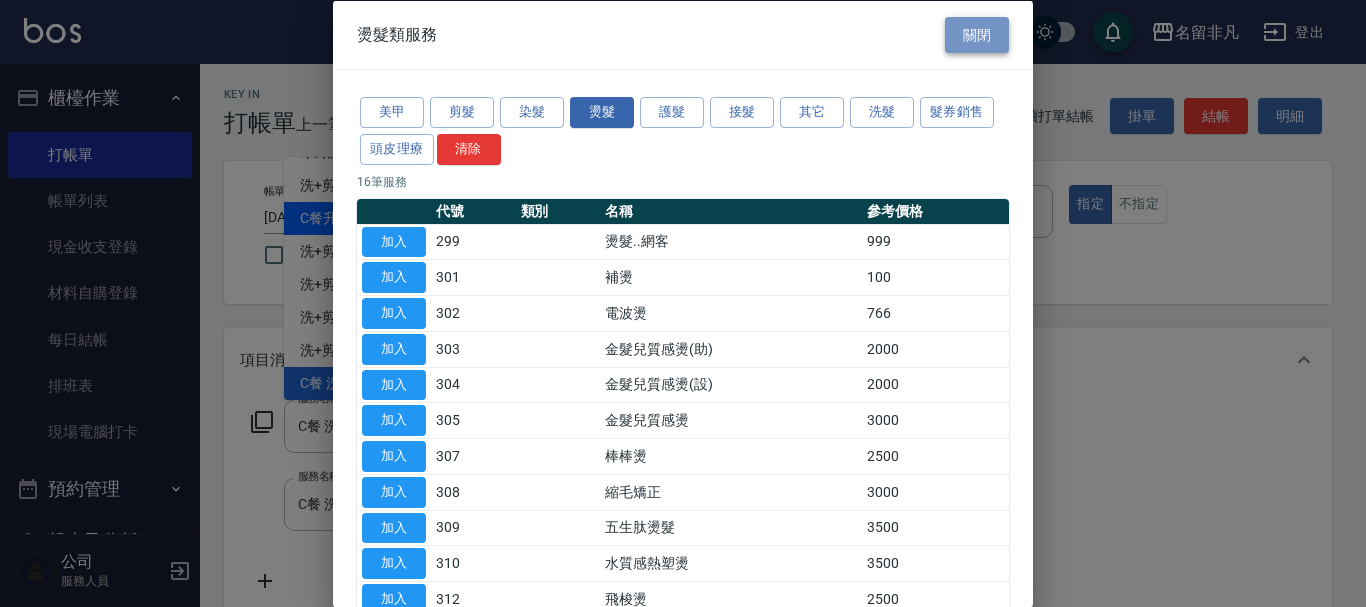 click on "關閉" at bounding box center [977, 34] 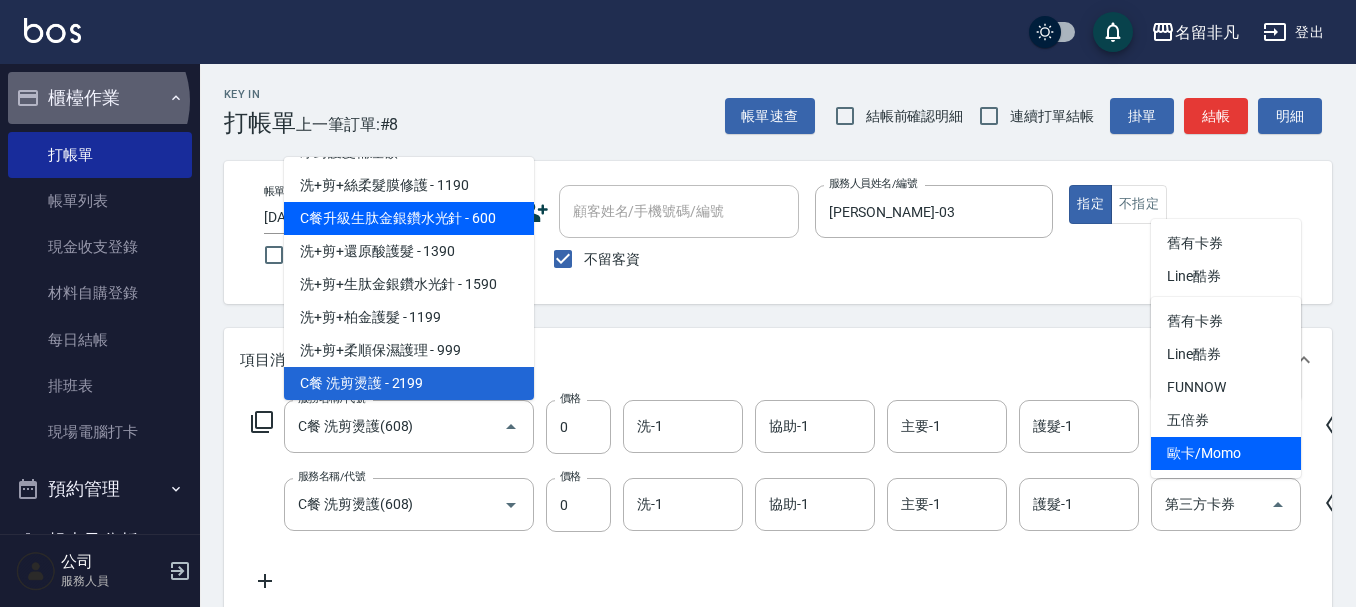 click on "櫃檯作業" at bounding box center [100, 98] 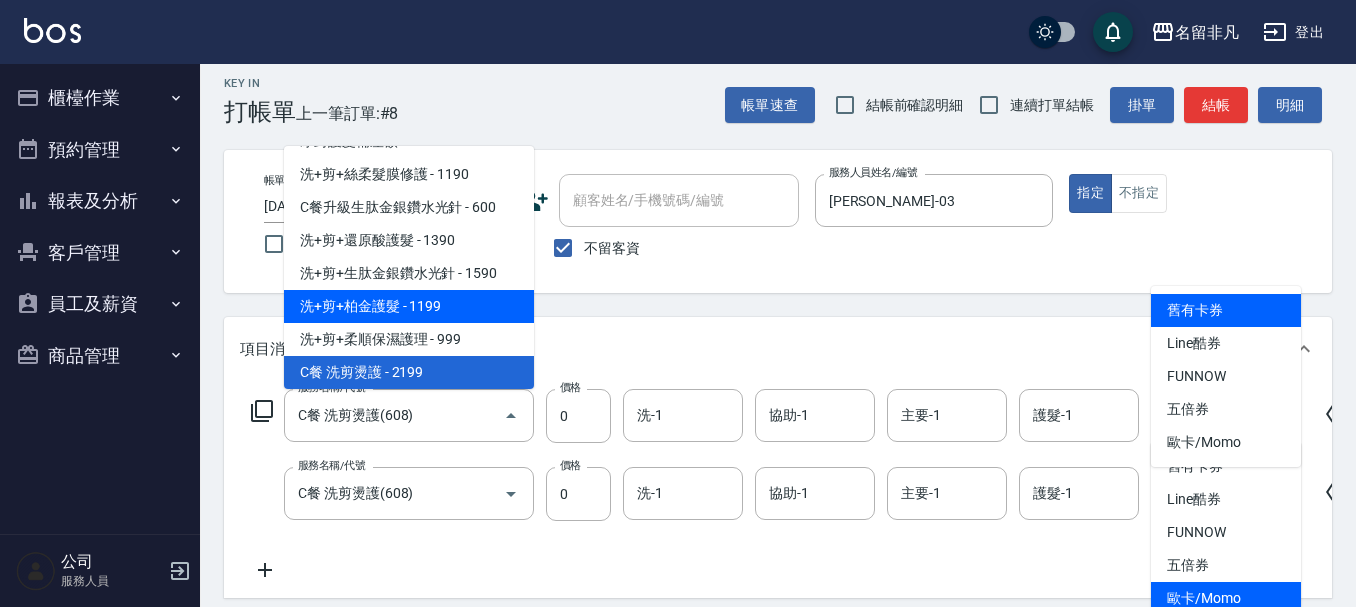 scroll, scrollTop: 0, scrollLeft: 0, axis: both 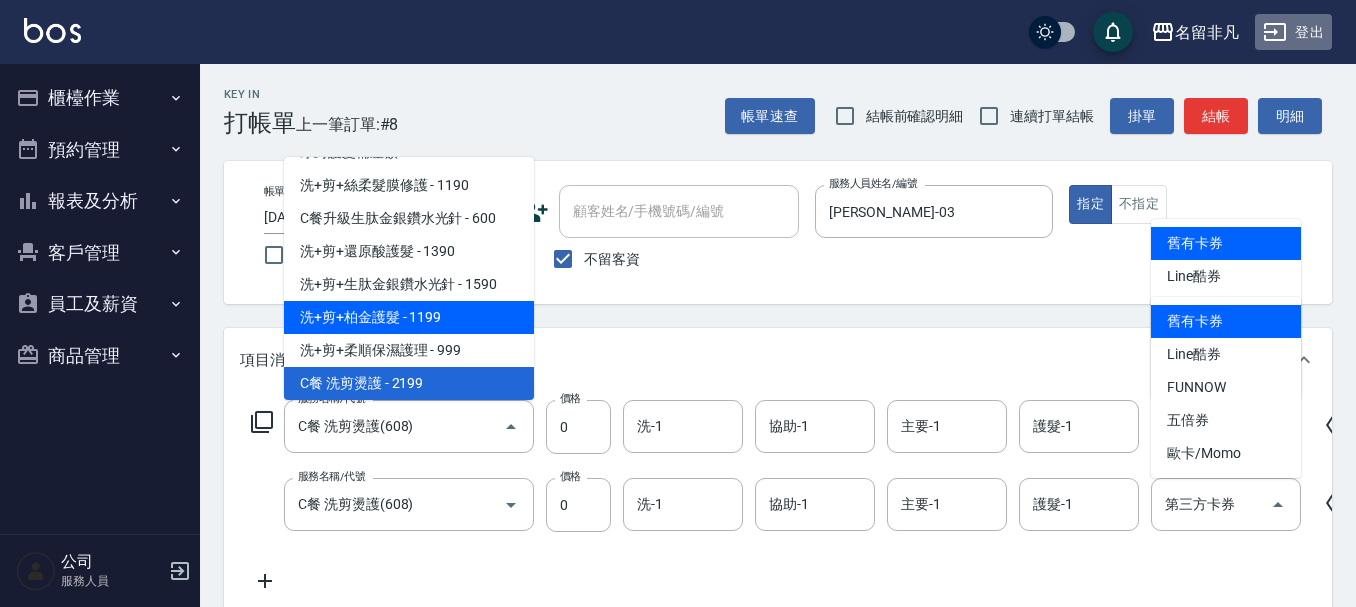 click on "登出" at bounding box center [1293, 32] 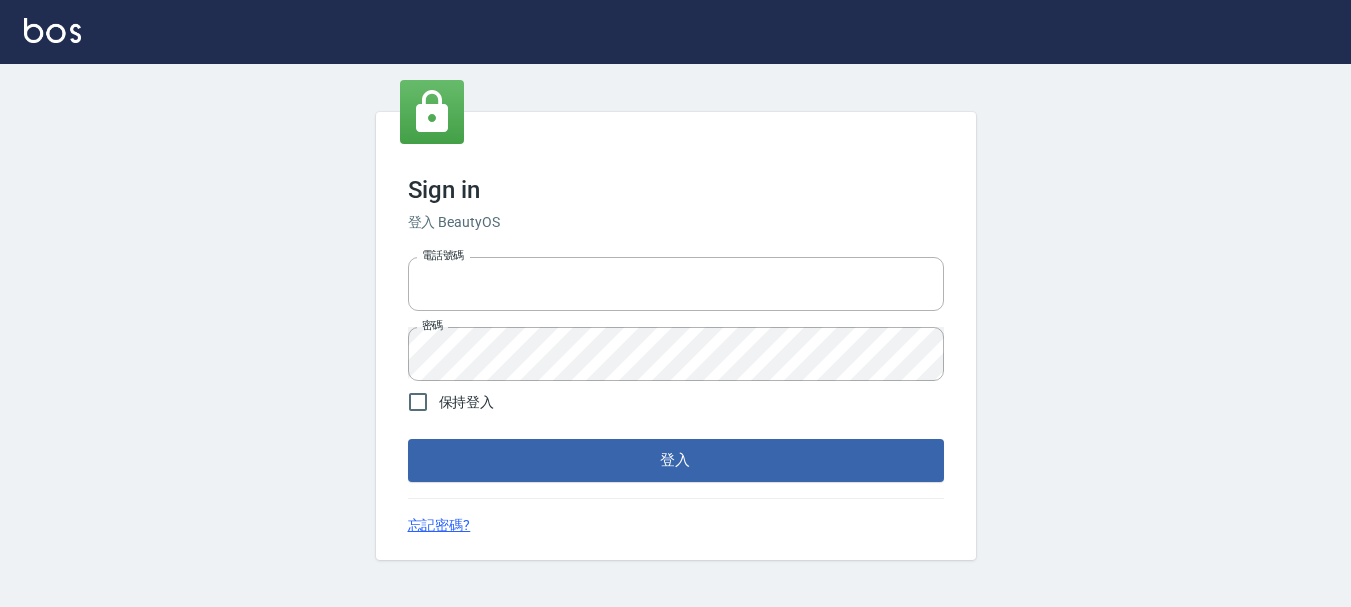 scroll, scrollTop: 0, scrollLeft: 0, axis: both 